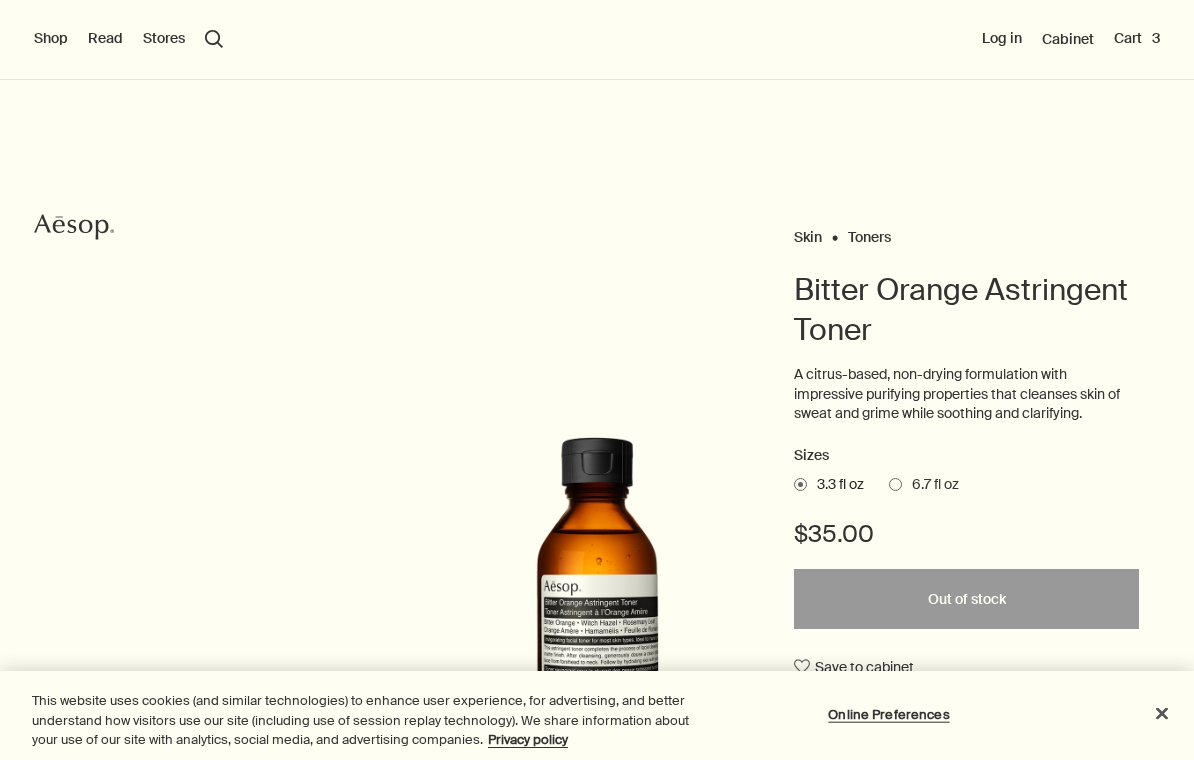scroll, scrollTop: 0, scrollLeft: 0, axis: both 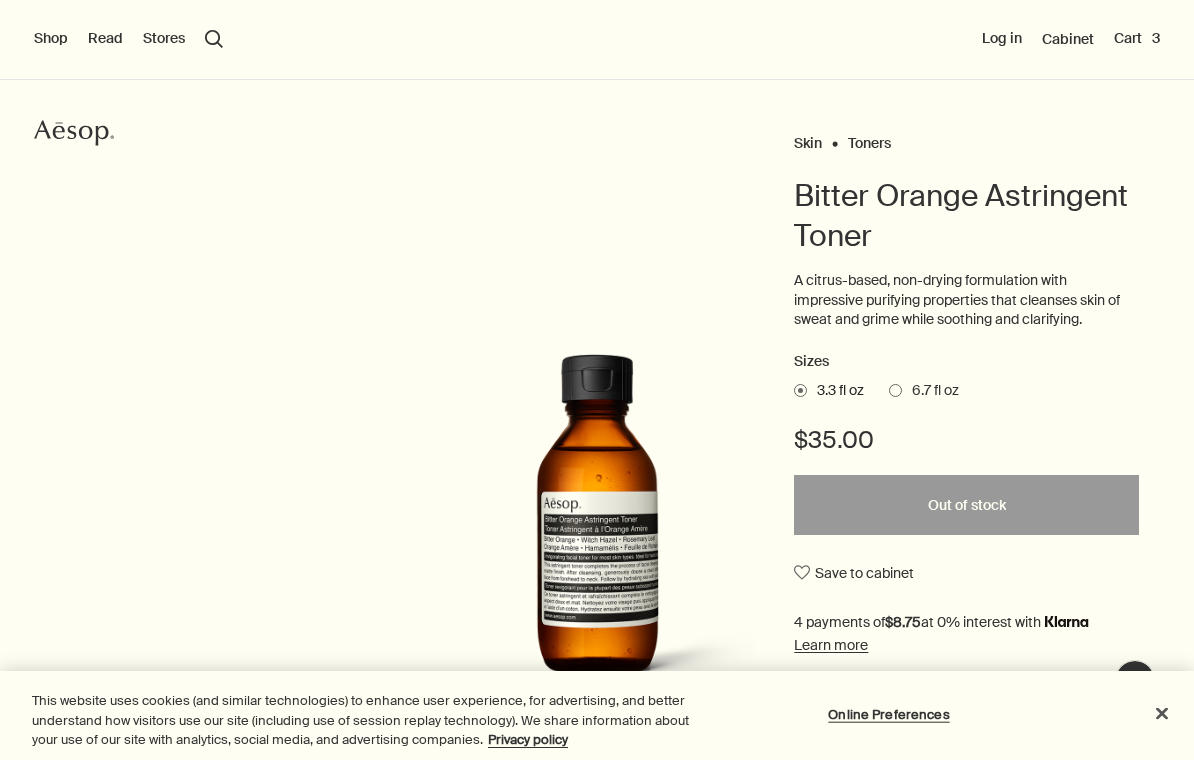 click on "6.7 fl oz" at bounding box center (924, 391) 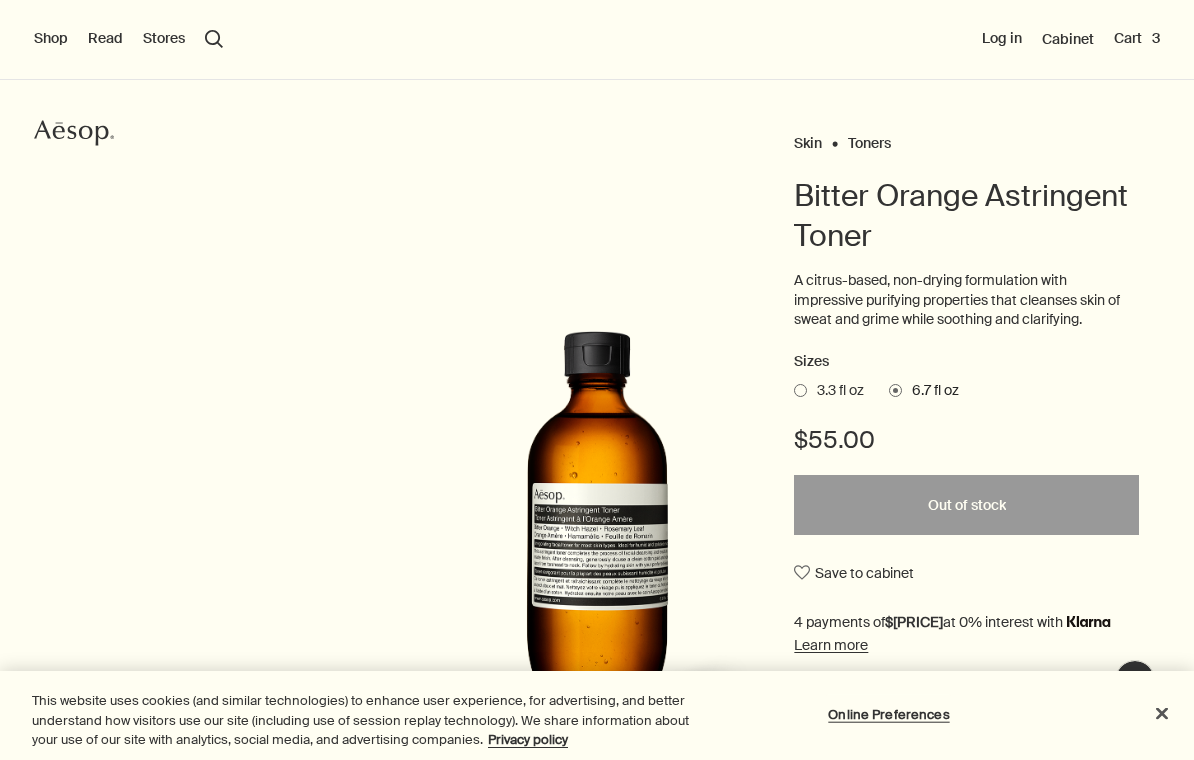 click on "3.3 fl oz" at bounding box center (829, 391) 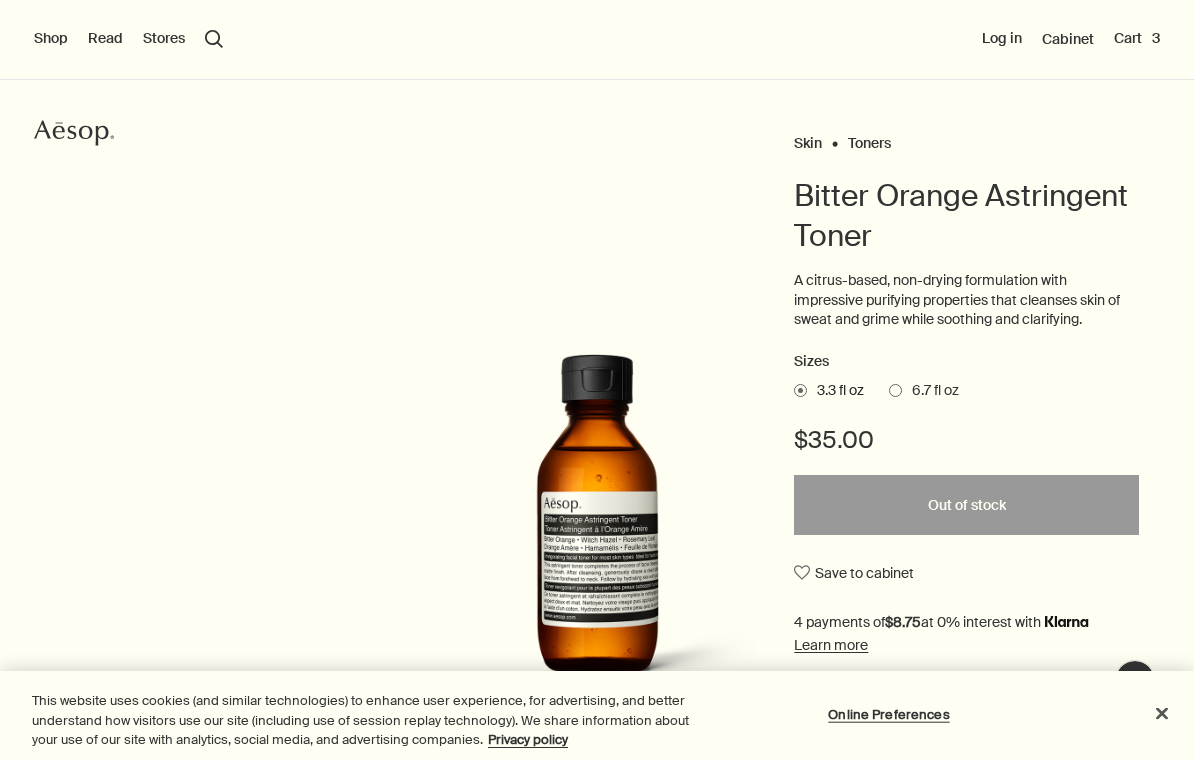 click on "6.7 fl oz" at bounding box center (930, 391) 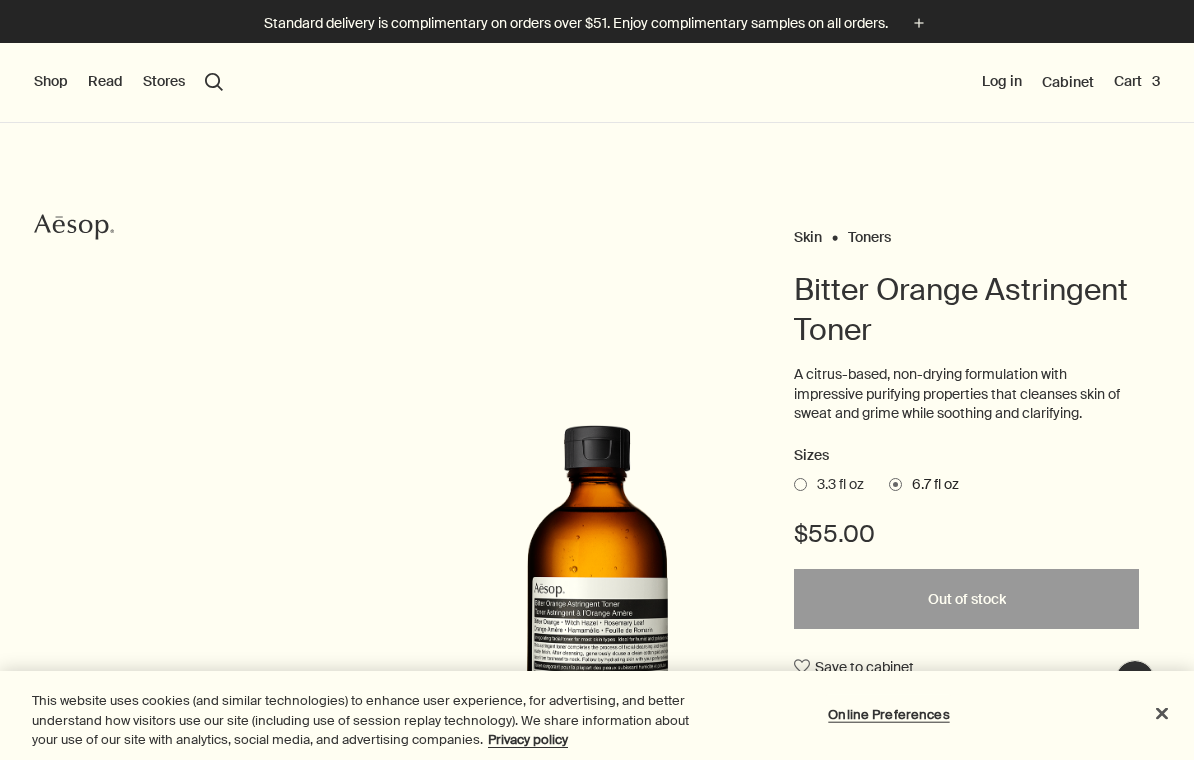 scroll, scrollTop: 0, scrollLeft: 0, axis: both 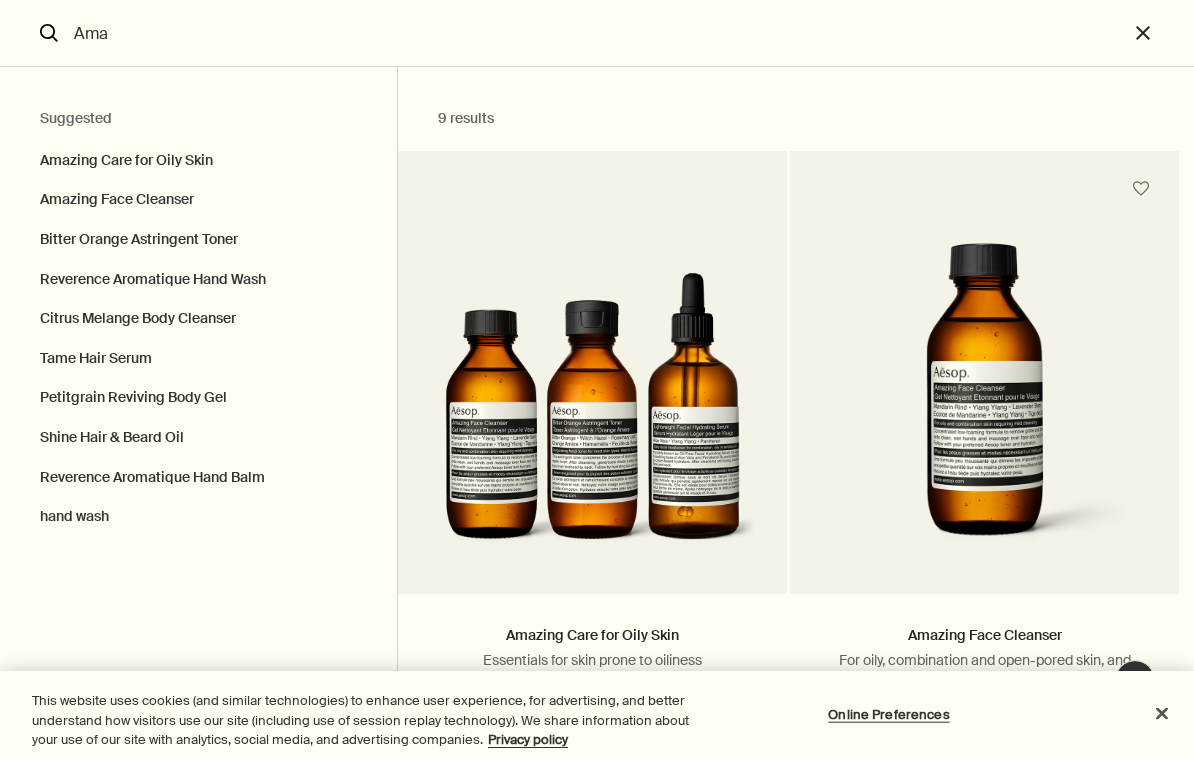 click on "Amazing Care for Oily Skin" at bounding box center (198, 156) 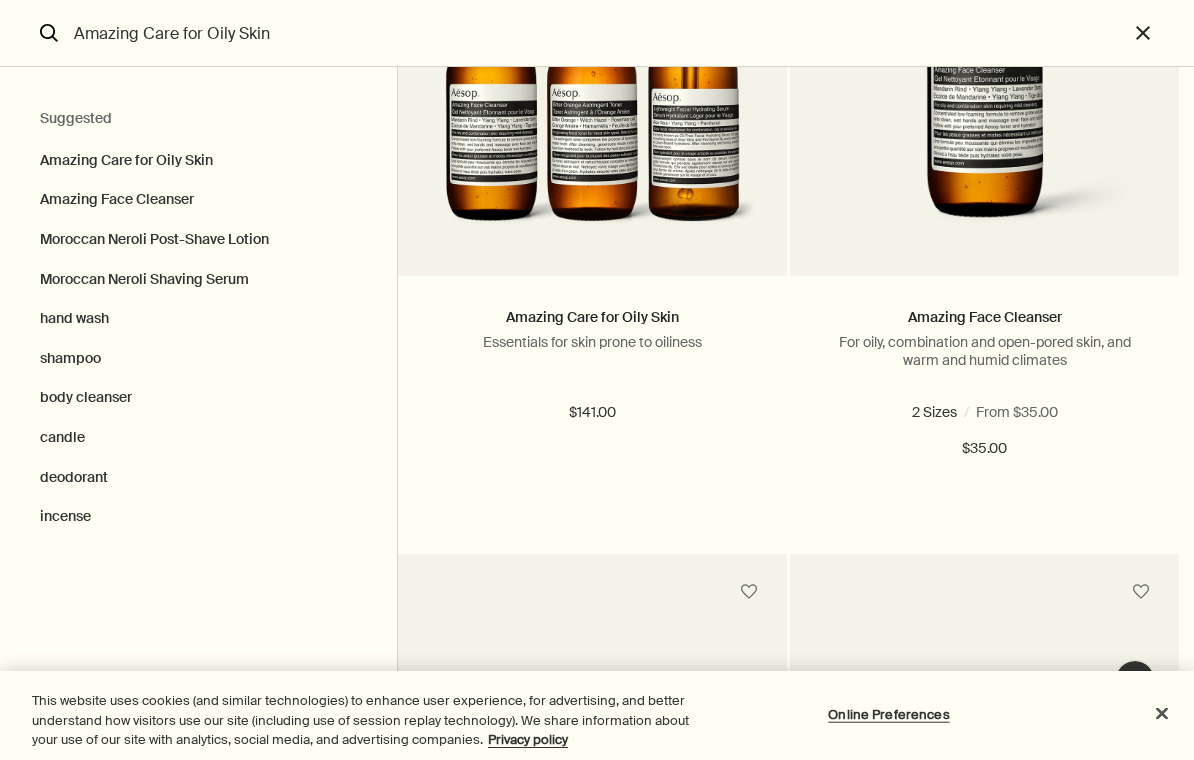 scroll, scrollTop: 317, scrollLeft: 0, axis: vertical 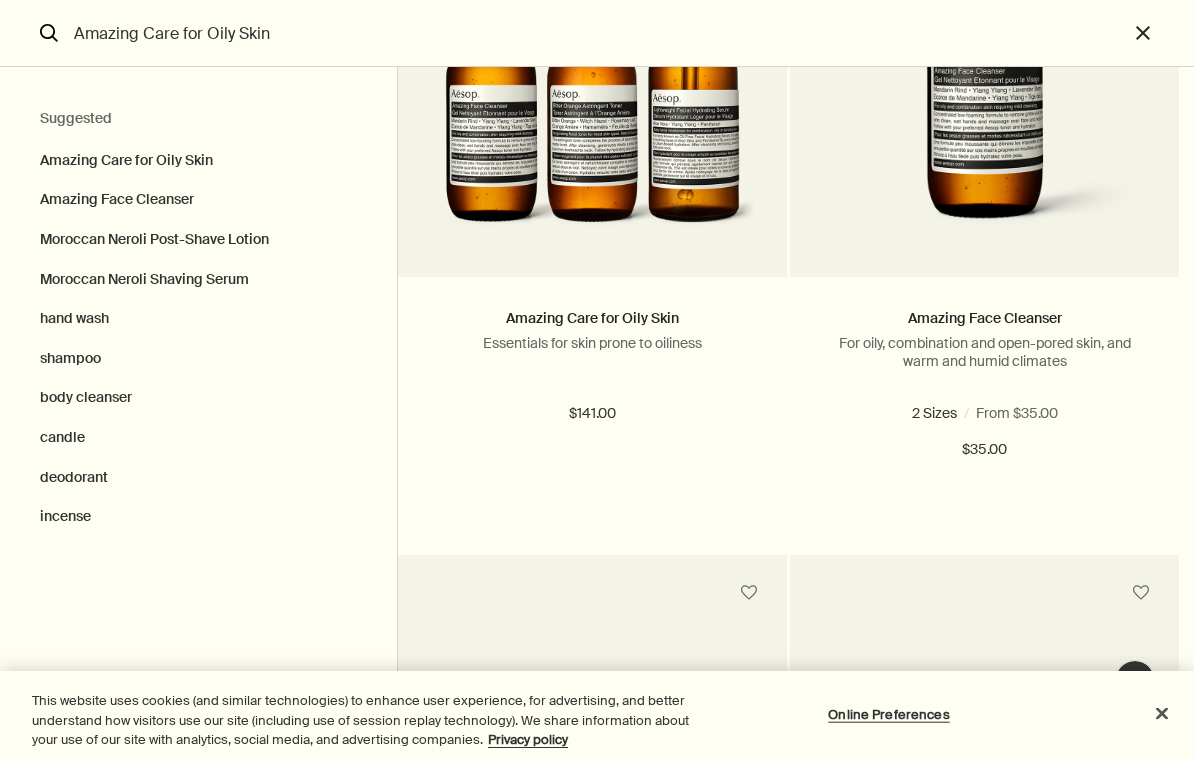 click on "Learn more" at bounding box center (592, 522) 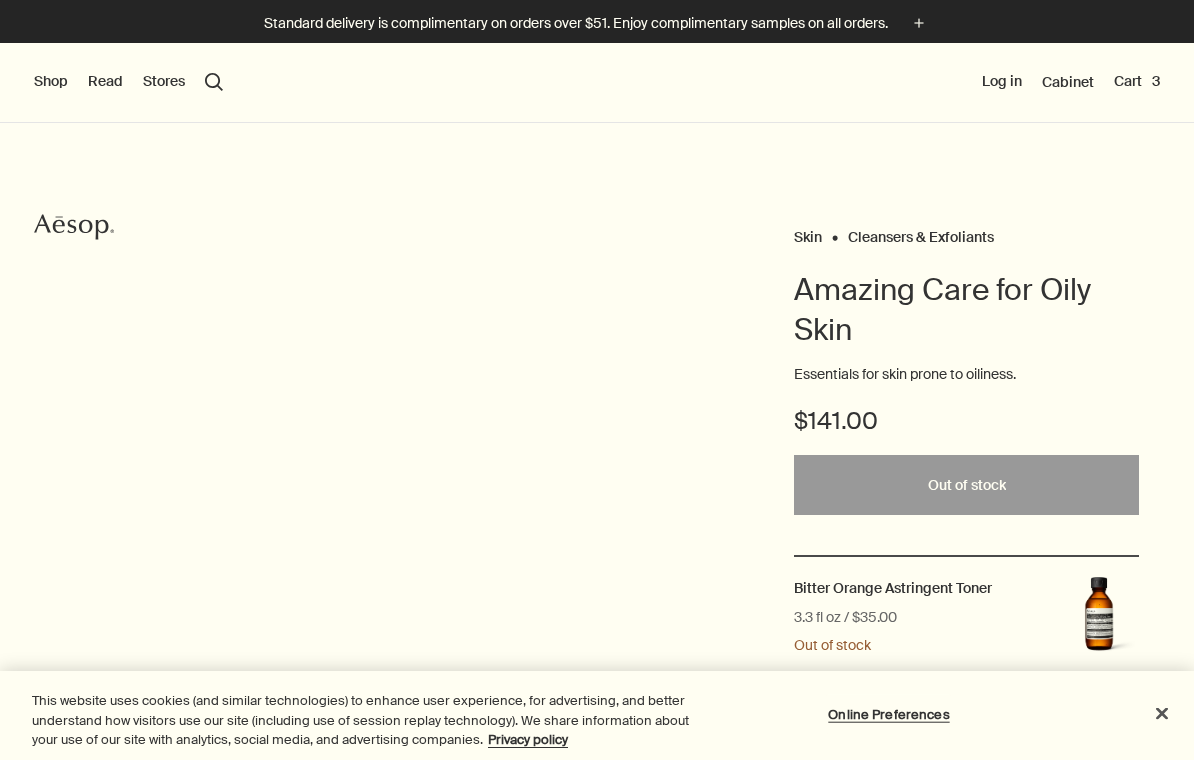 scroll, scrollTop: 0, scrollLeft: 0, axis: both 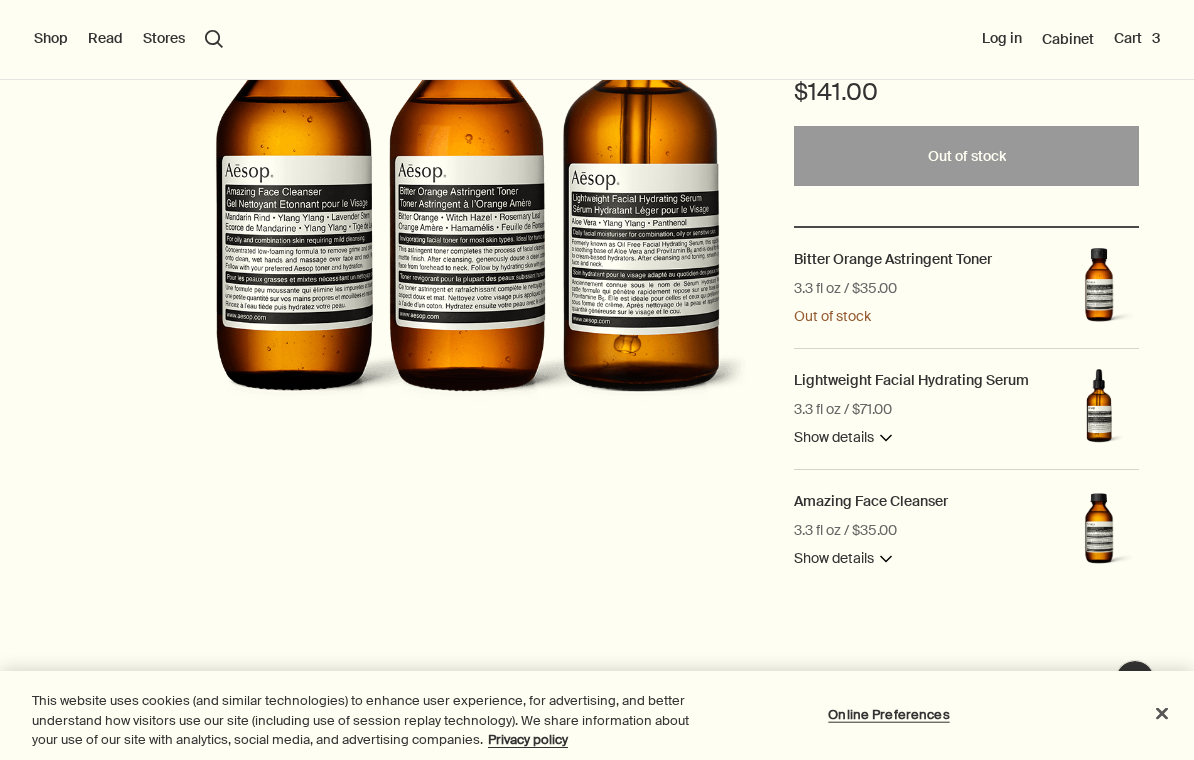 click on "Amazing Face Cleanser" at bounding box center (871, 501) 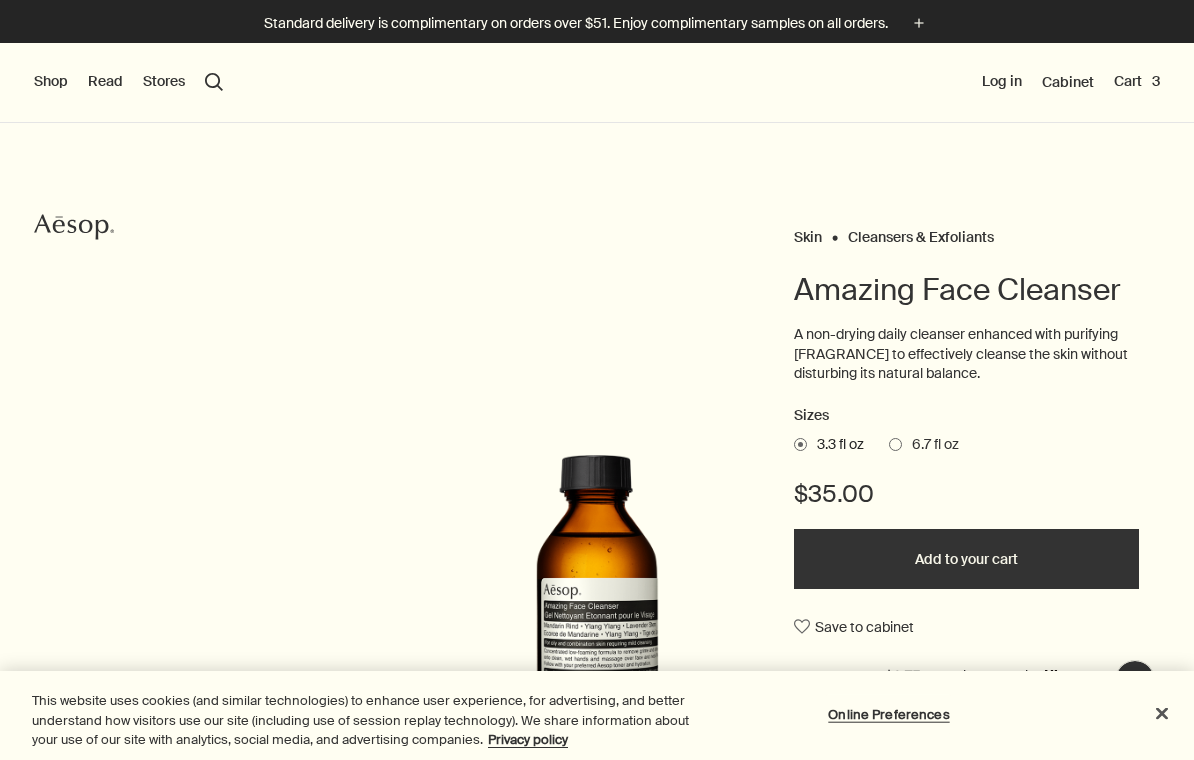 scroll, scrollTop: 0, scrollLeft: 0, axis: both 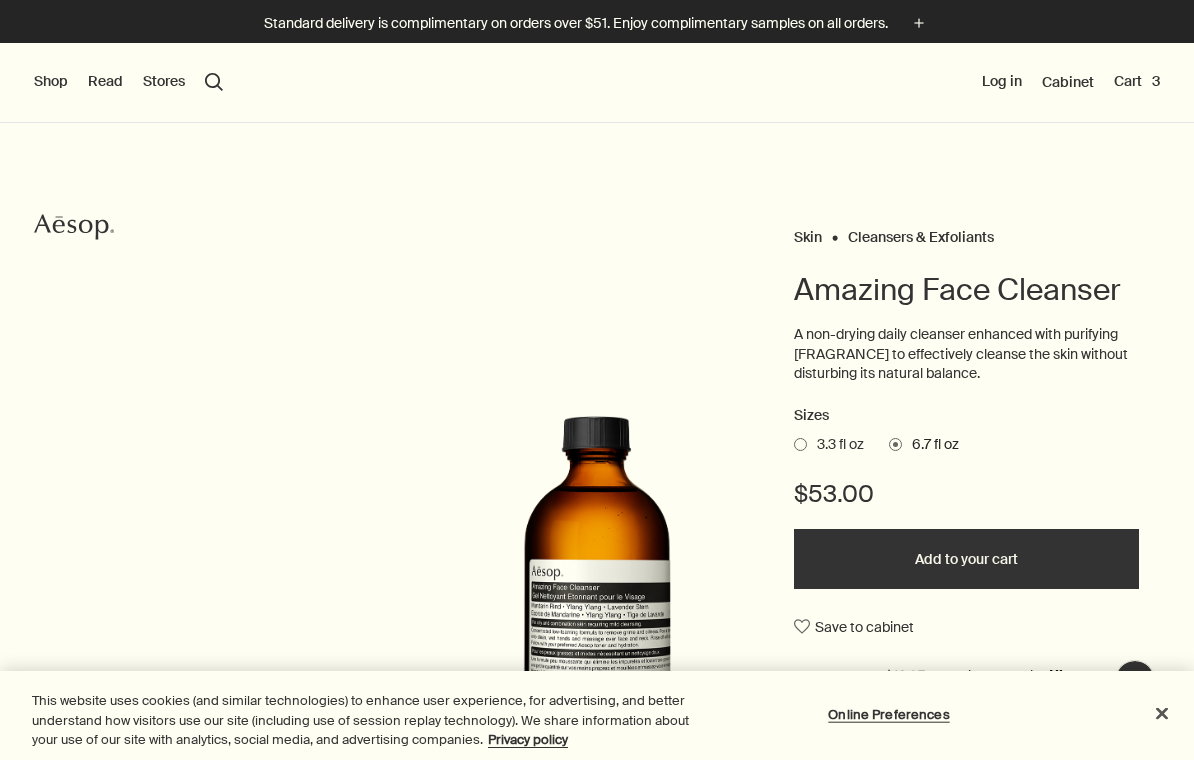 click on "Add to your cart" at bounding box center (966, 559) 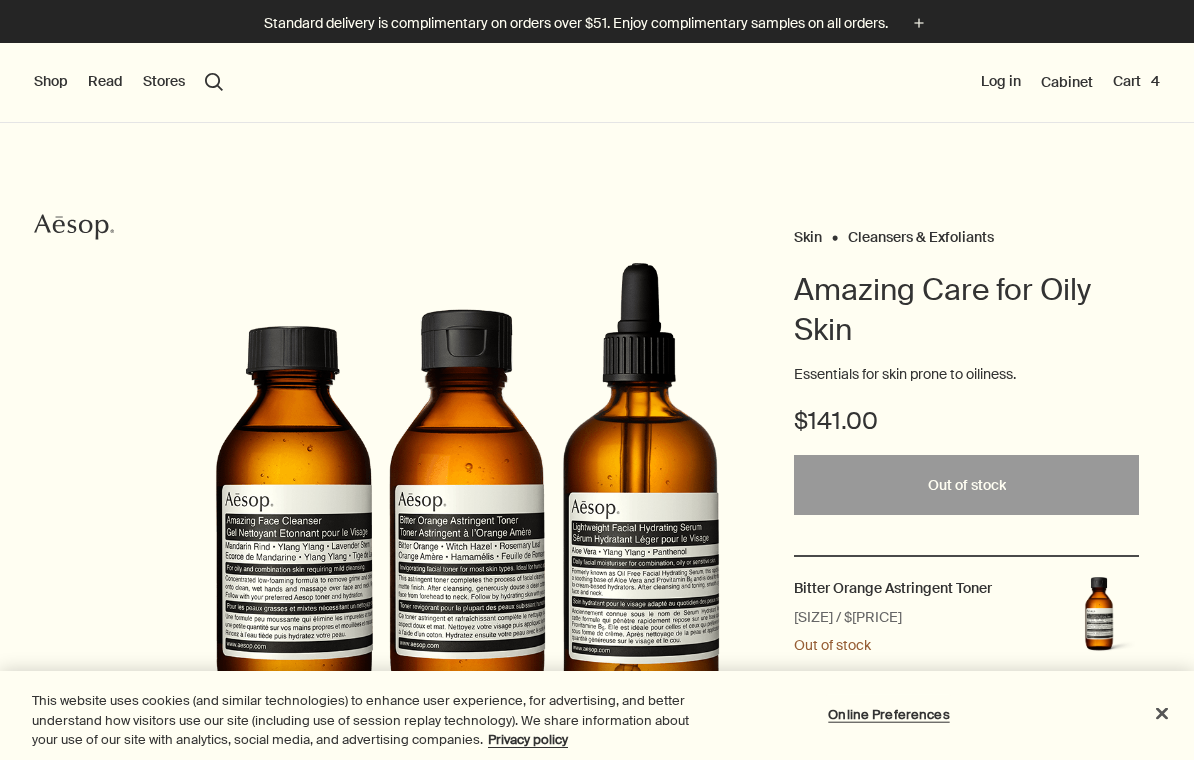 scroll, scrollTop: 0, scrollLeft: 0, axis: both 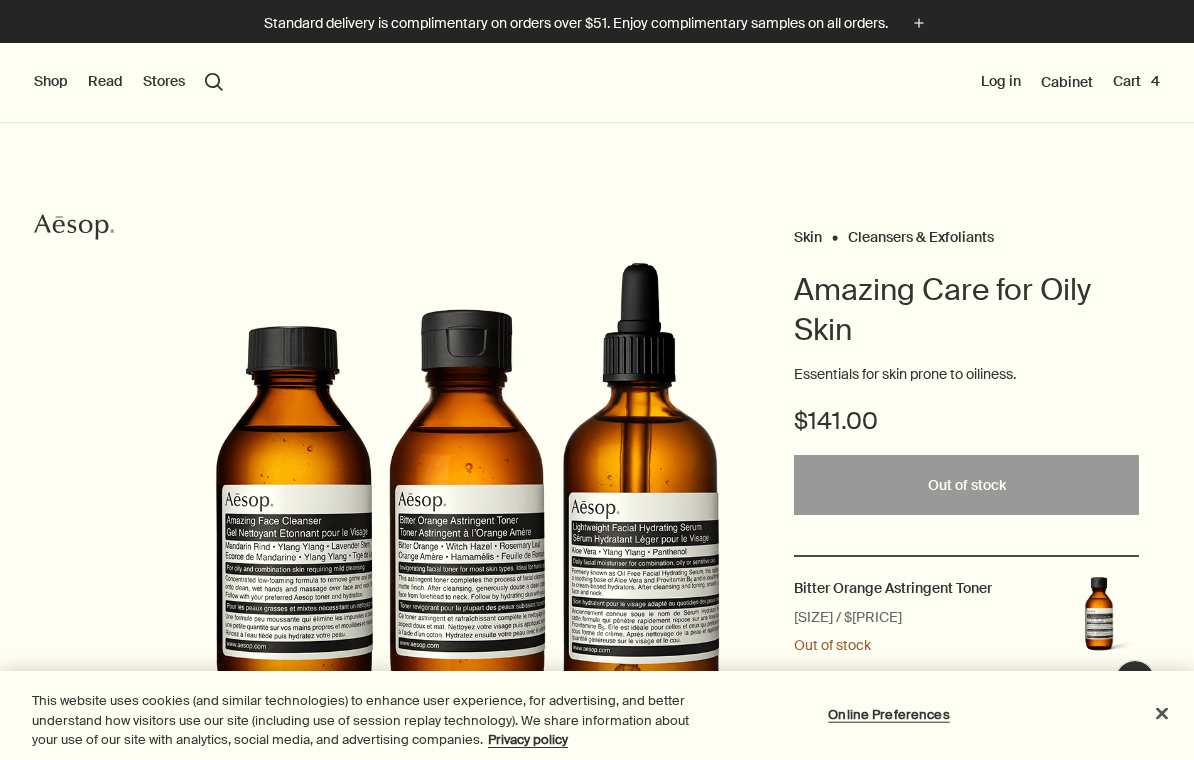 click on "search Search" at bounding box center [214, 82] 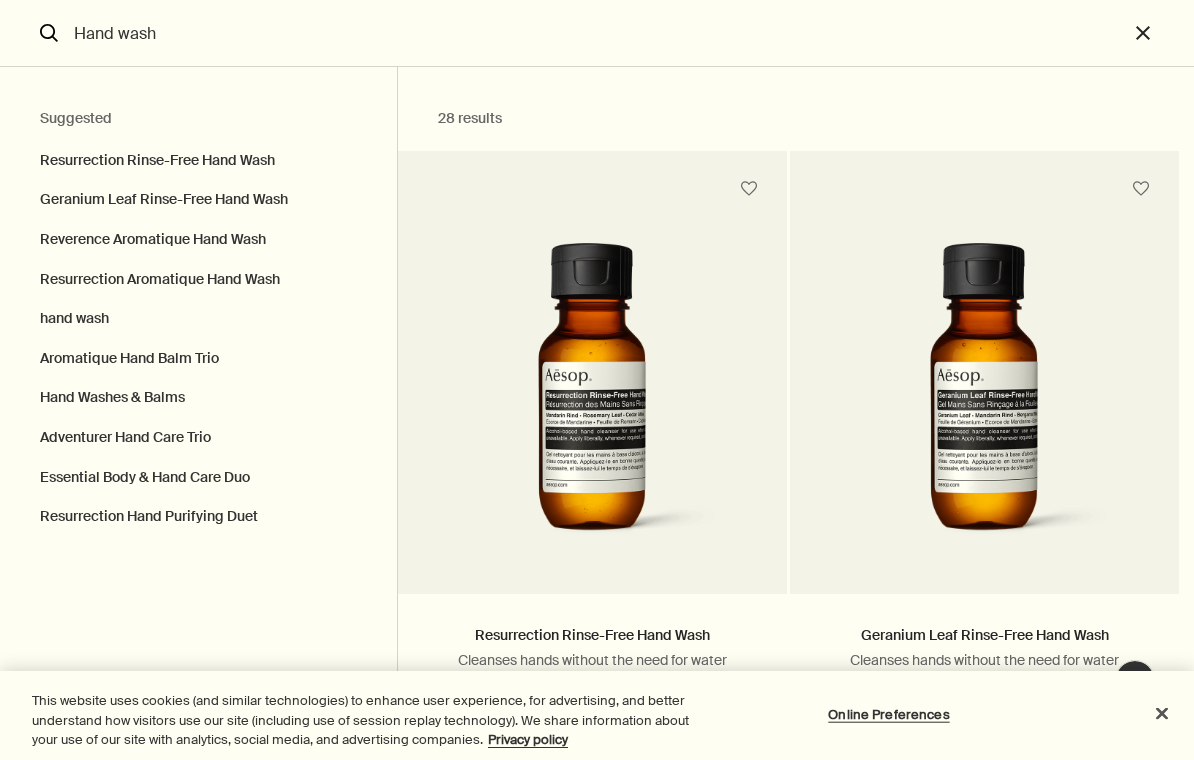 click on "Resurrection Aromatique Hand Wash" at bounding box center (198, 280) 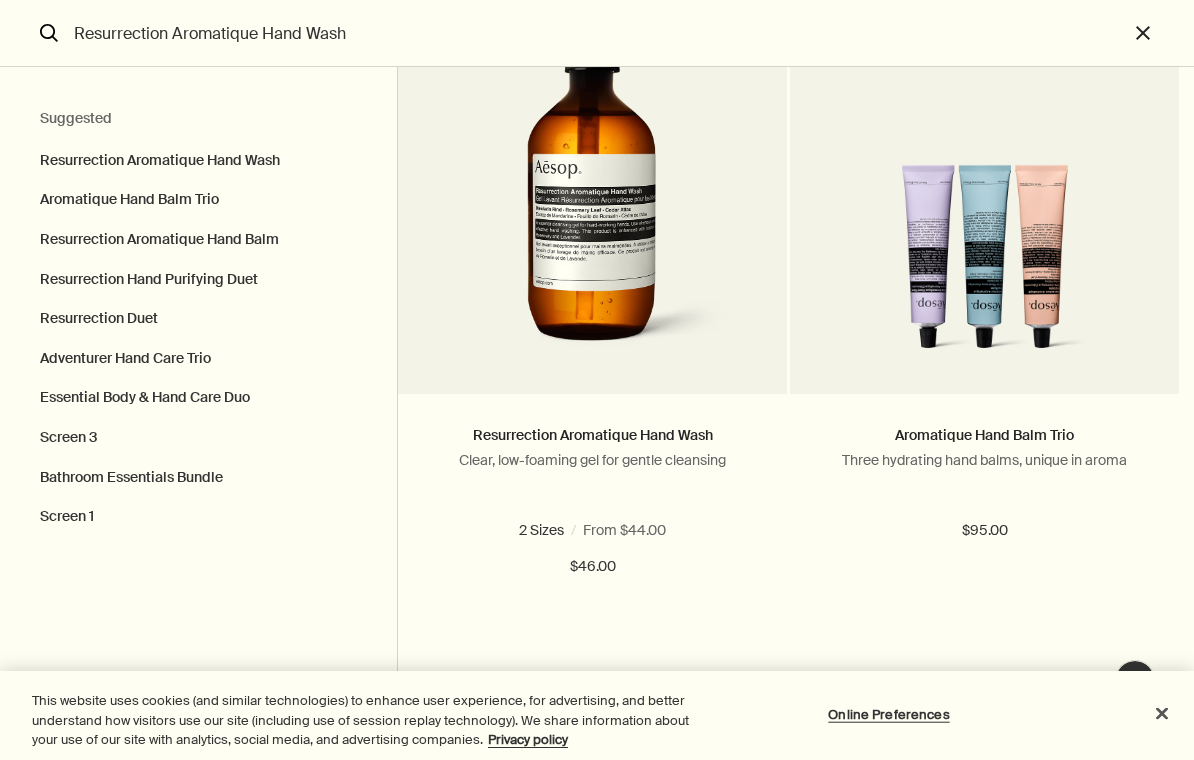 scroll, scrollTop: 247, scrollLeft: 0, axis: vertical 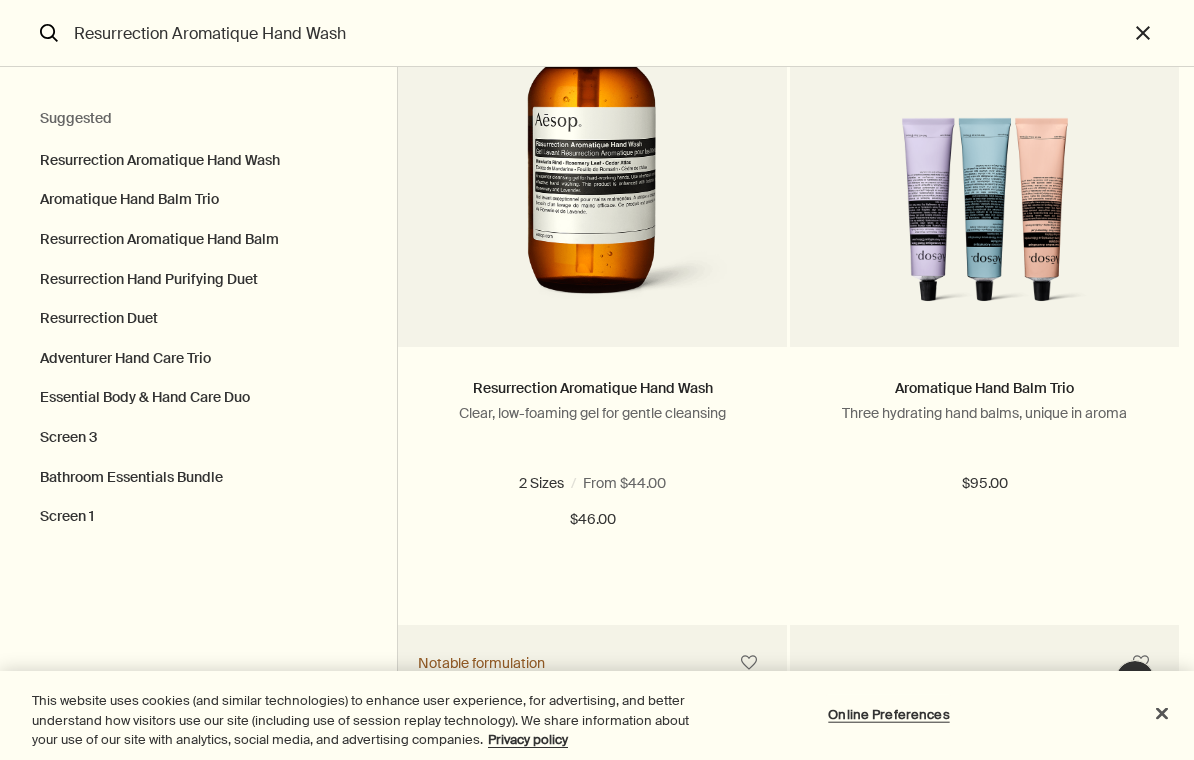 click on "Add Add to your cart" at bounding box center [592, 592] 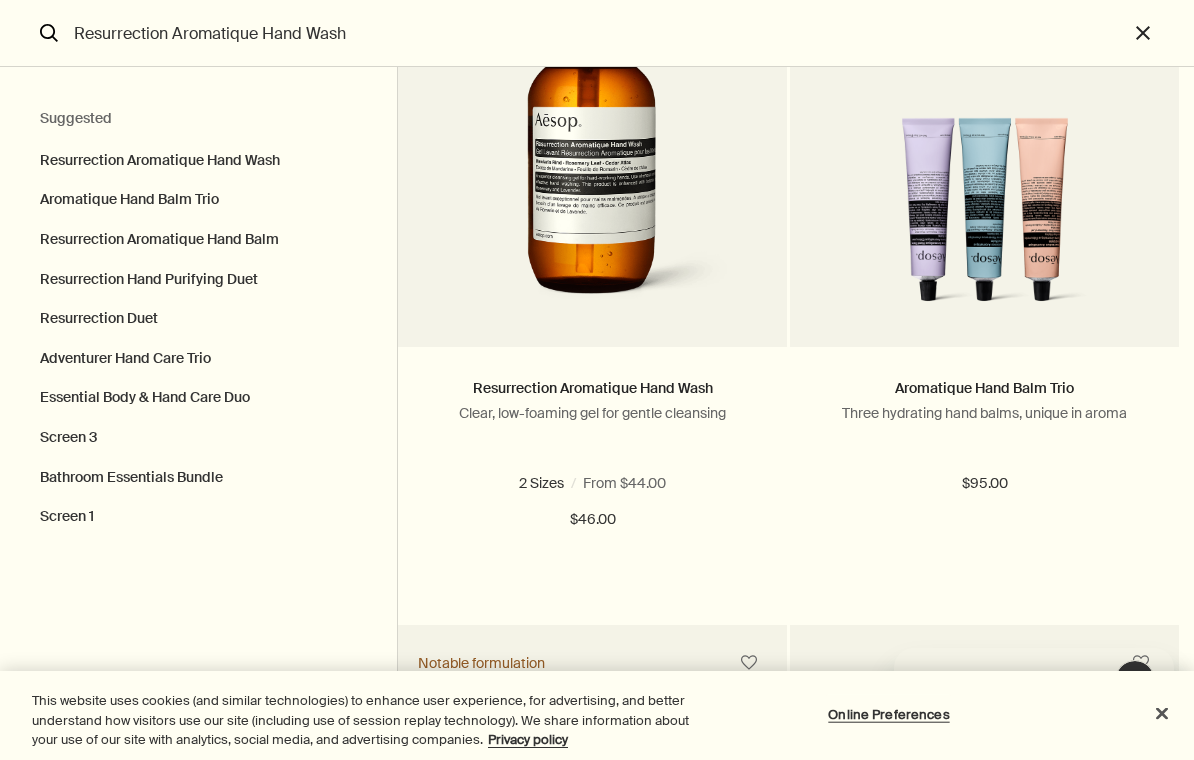 scroll, scrollTop: 0, scrollLeft: 0, axis: both 